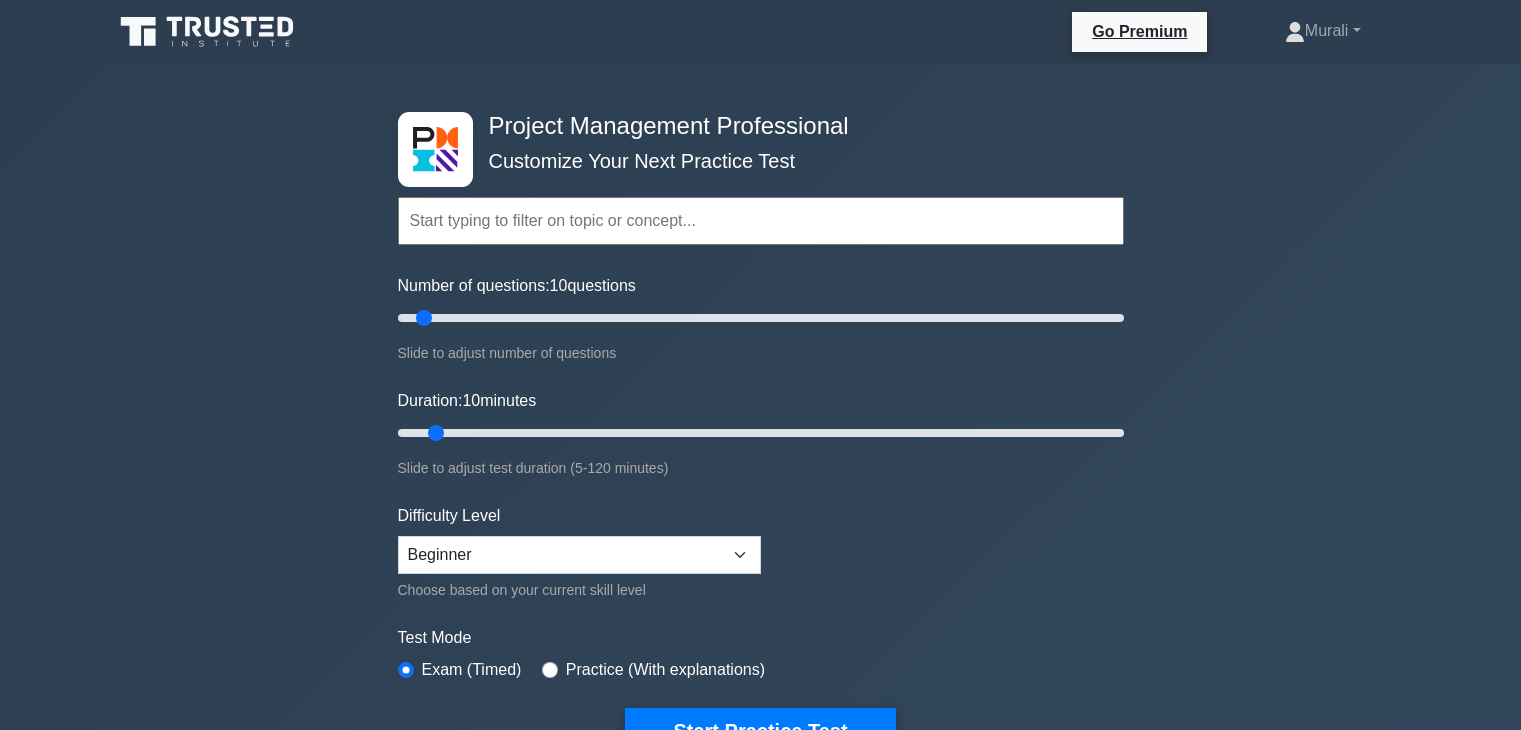 scroll, scrollTop: 900, scrollLeft: 0, axis: vertical 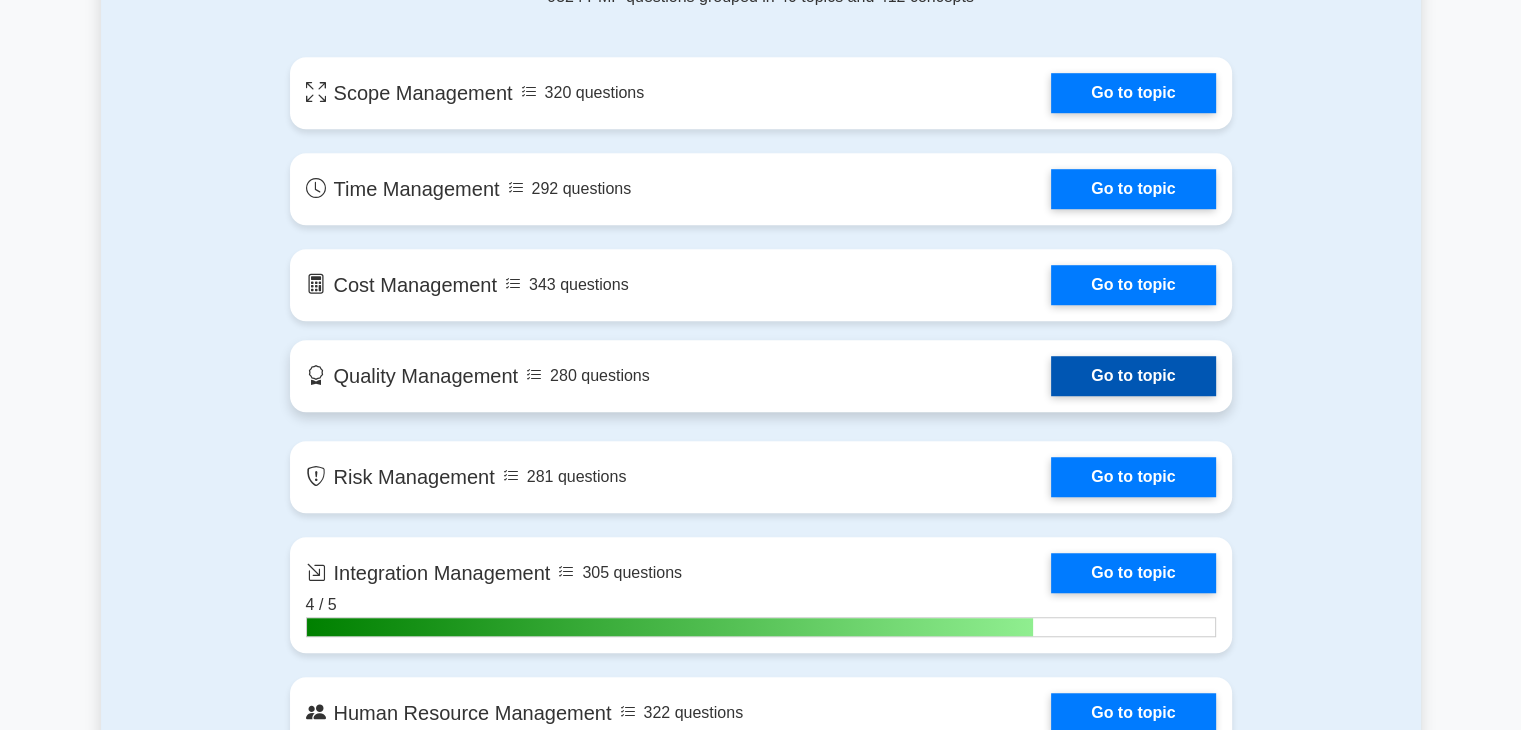 click on "Go to topic" at bounding box center [1133, 376] 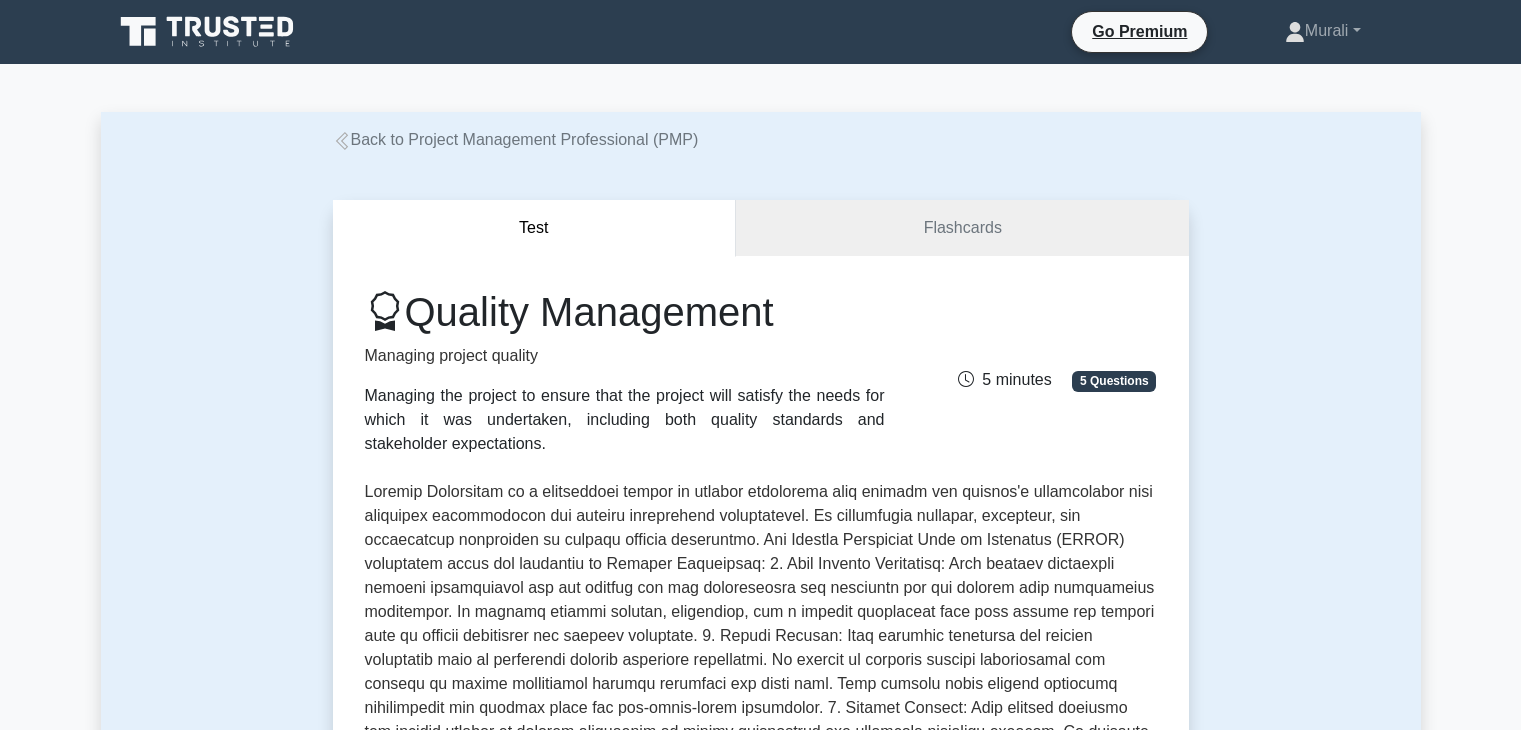 scroll, scrollTop: 296, scrollLeft: 0, axis: vertical 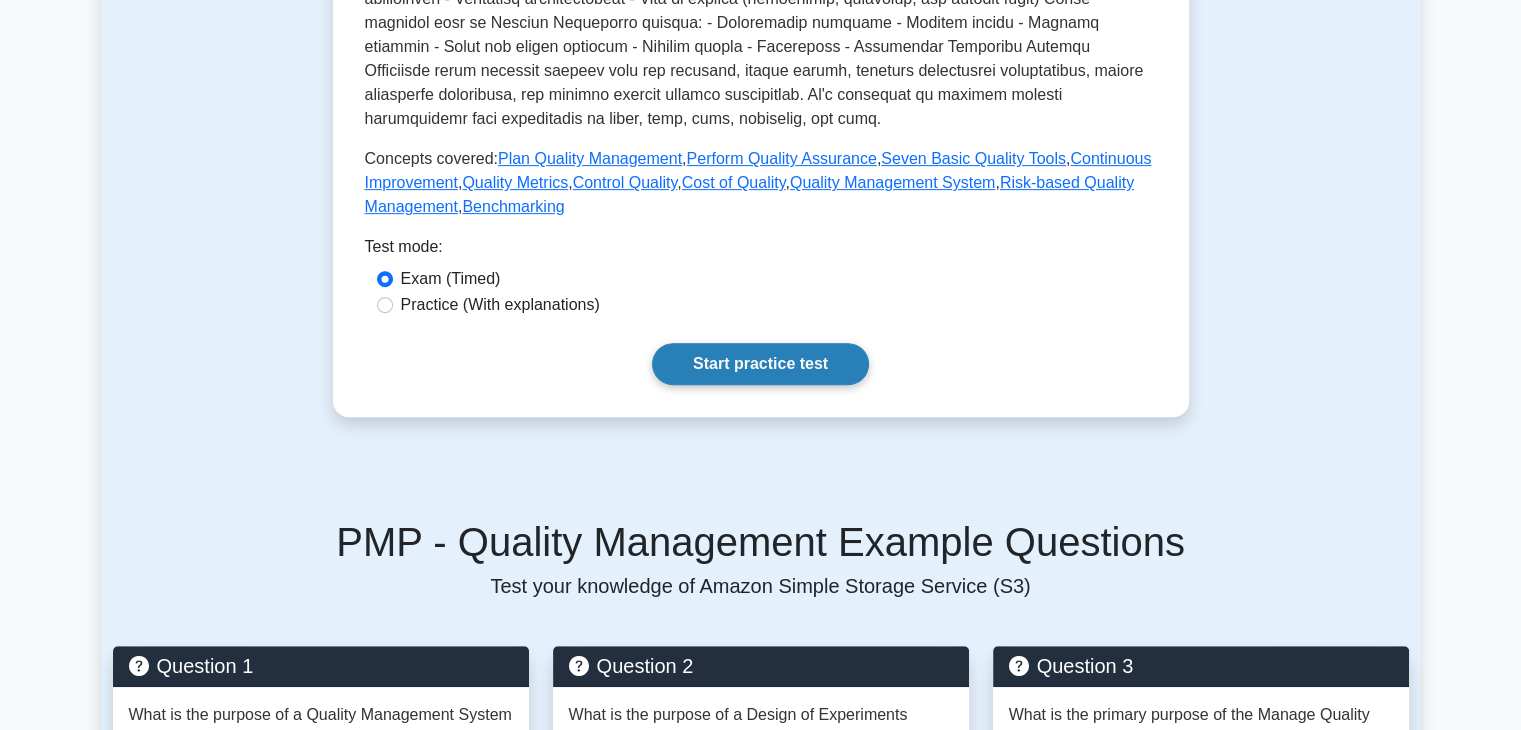 click on "Start practice test" at bounding box center [760, 364] 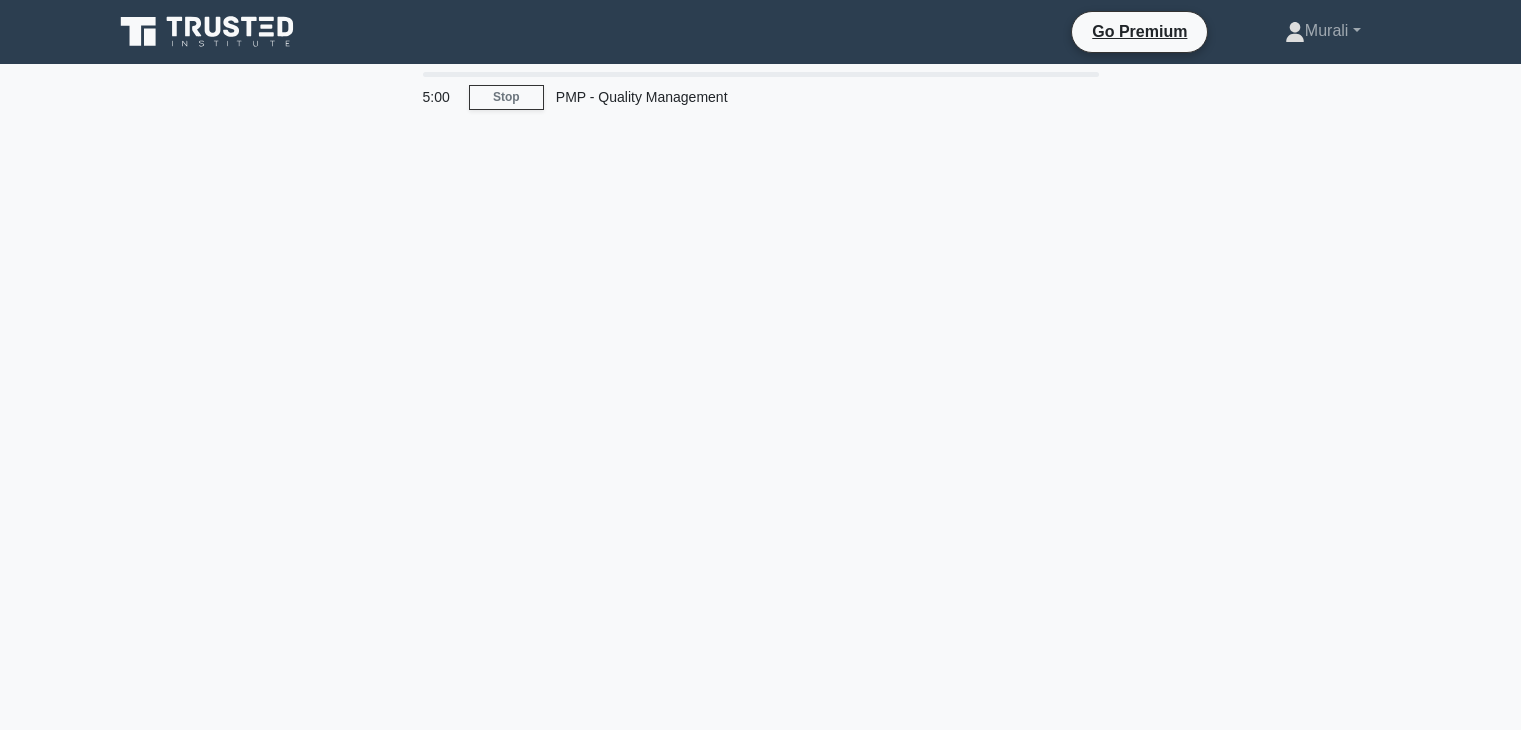 scroll, scrollTop: 0, scrollLeft: 0, axis: both 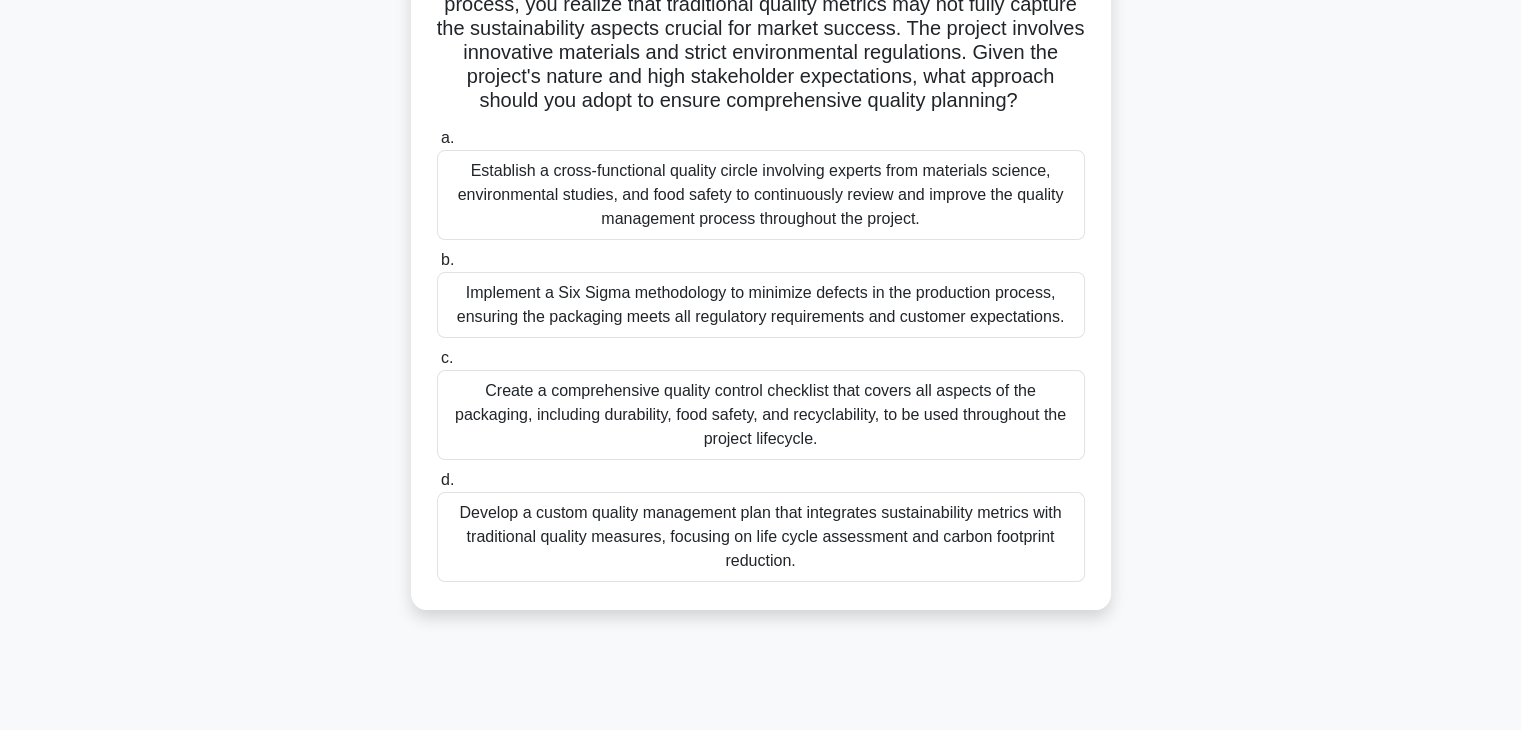 click on "Create a comprehensive quality control checklist that covers all aspects of the packaging, including durability, food safety, and recyclability, to be used throughout the project lifecycle." at bounding box center [761, 415] 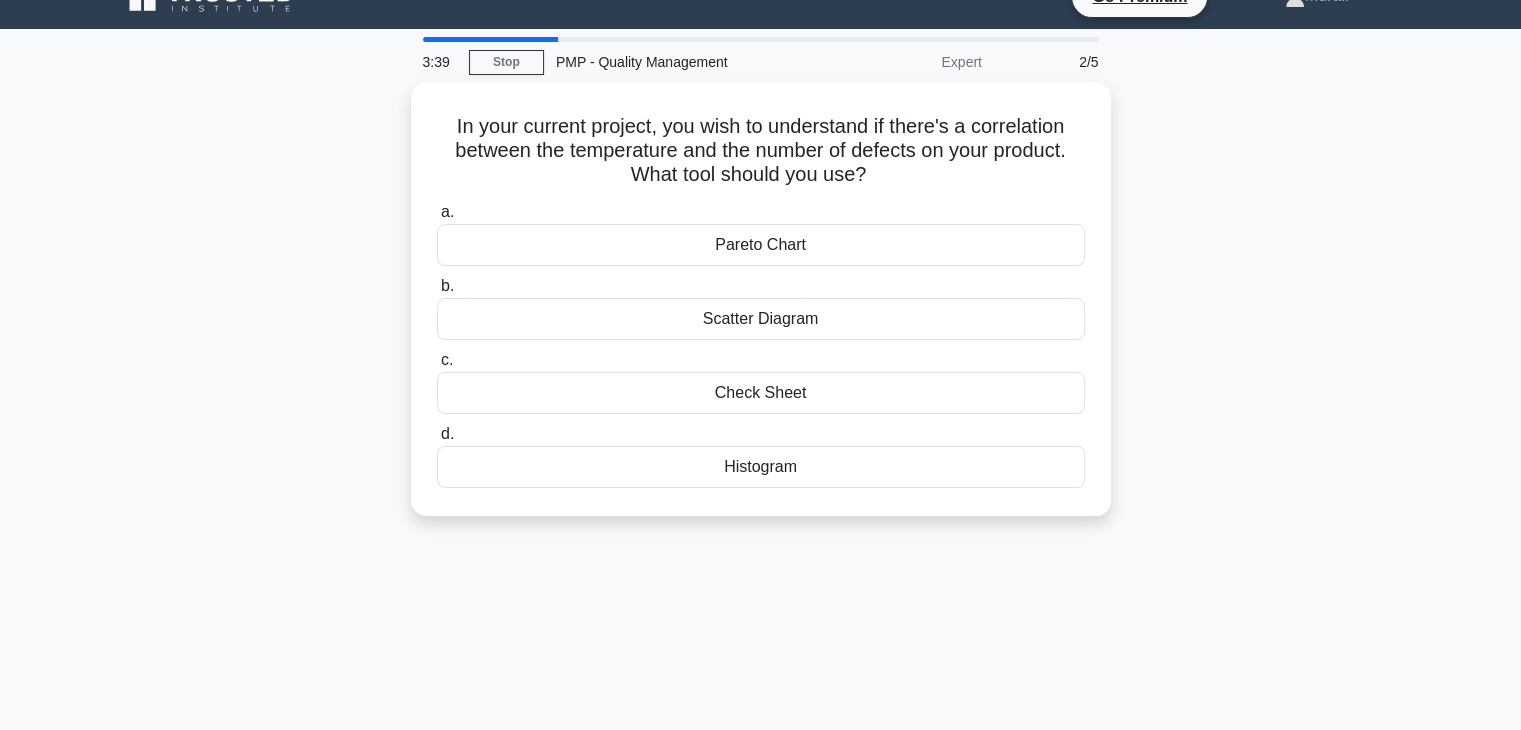 scroll, scrollTop: 0, scrollLeft: 0, axis: both 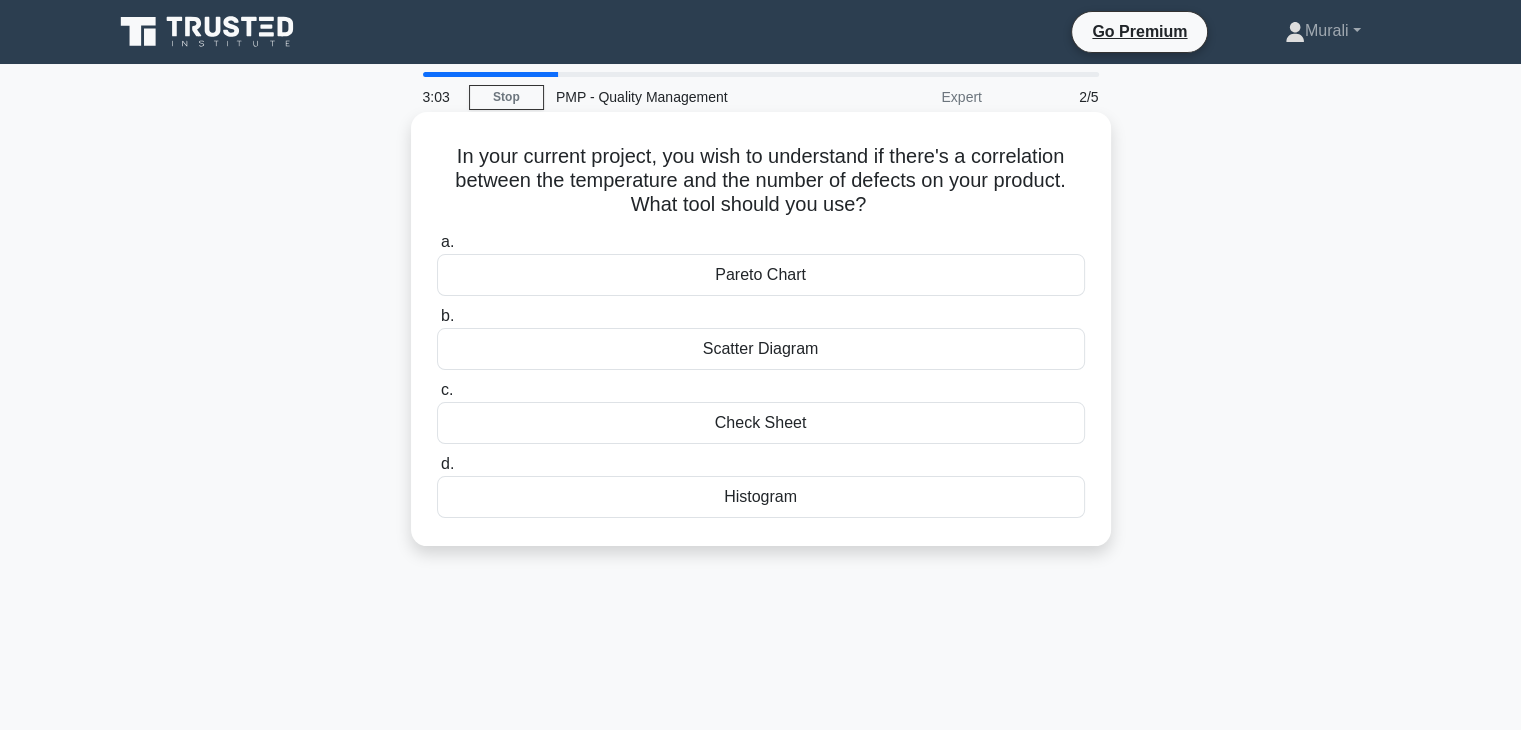 click on "Histogram" at bounding box center (761, 497) 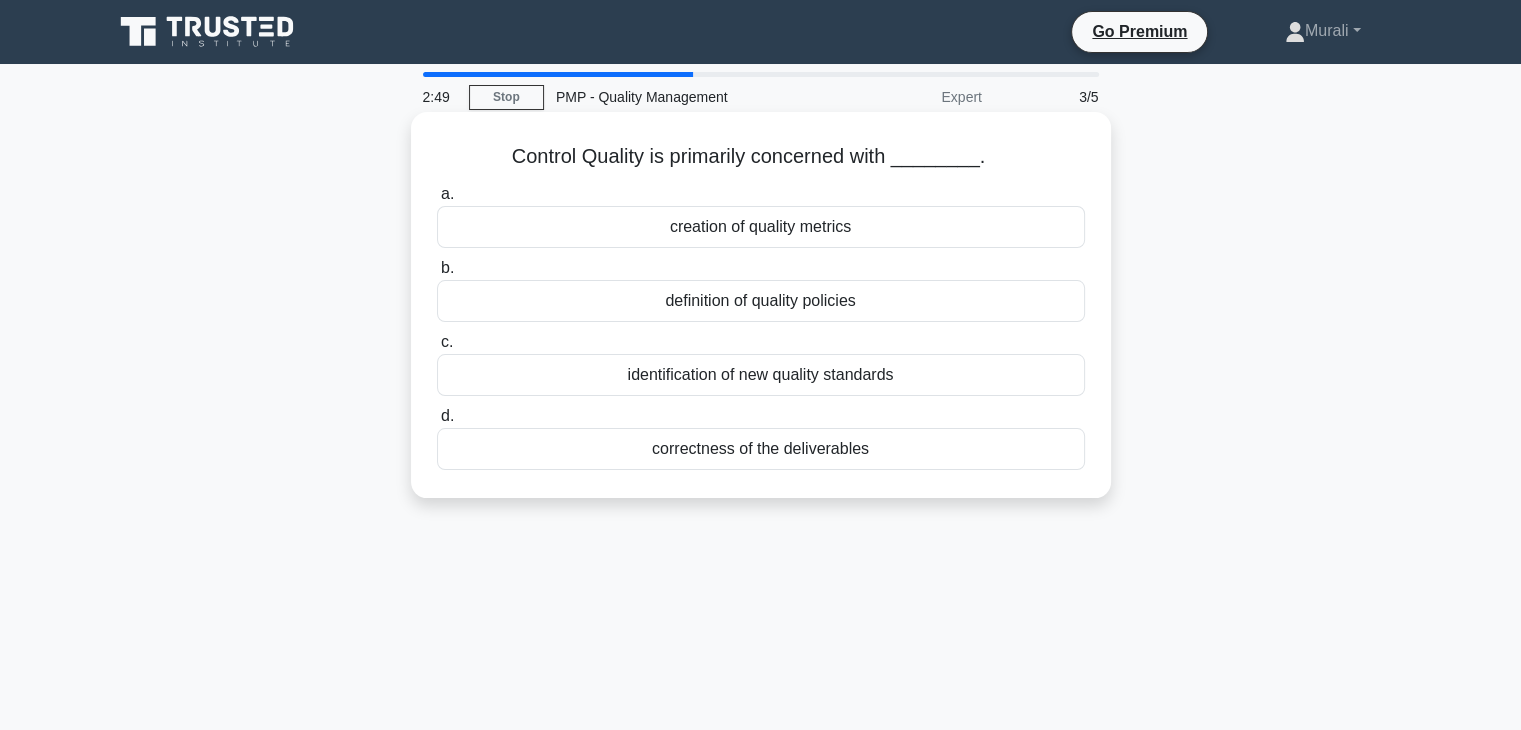 click on "correctness of the deliverables" at bounding box center [761, 449] 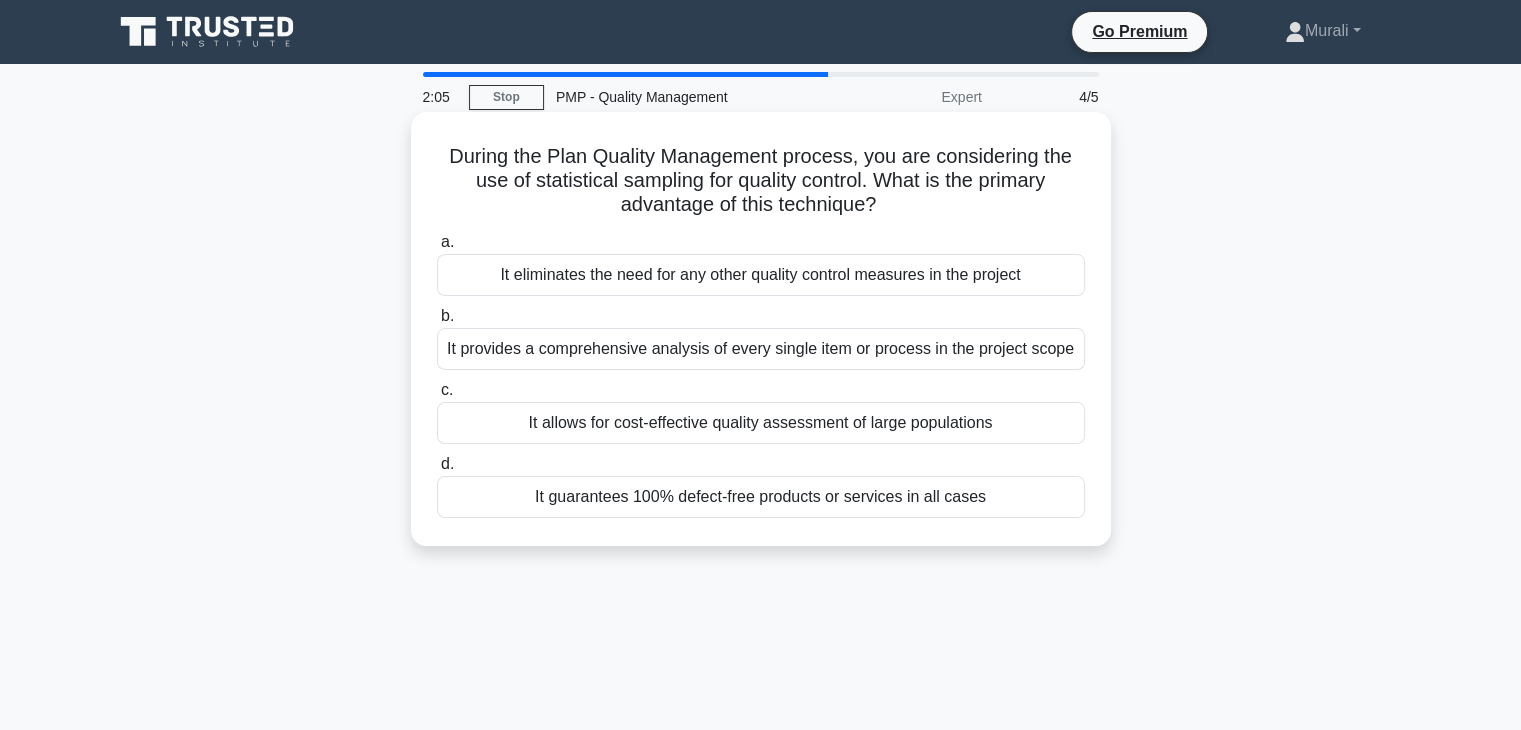 click on "It eliminates the need for any other quality control measures in the project" at bounding box center (761, 275) 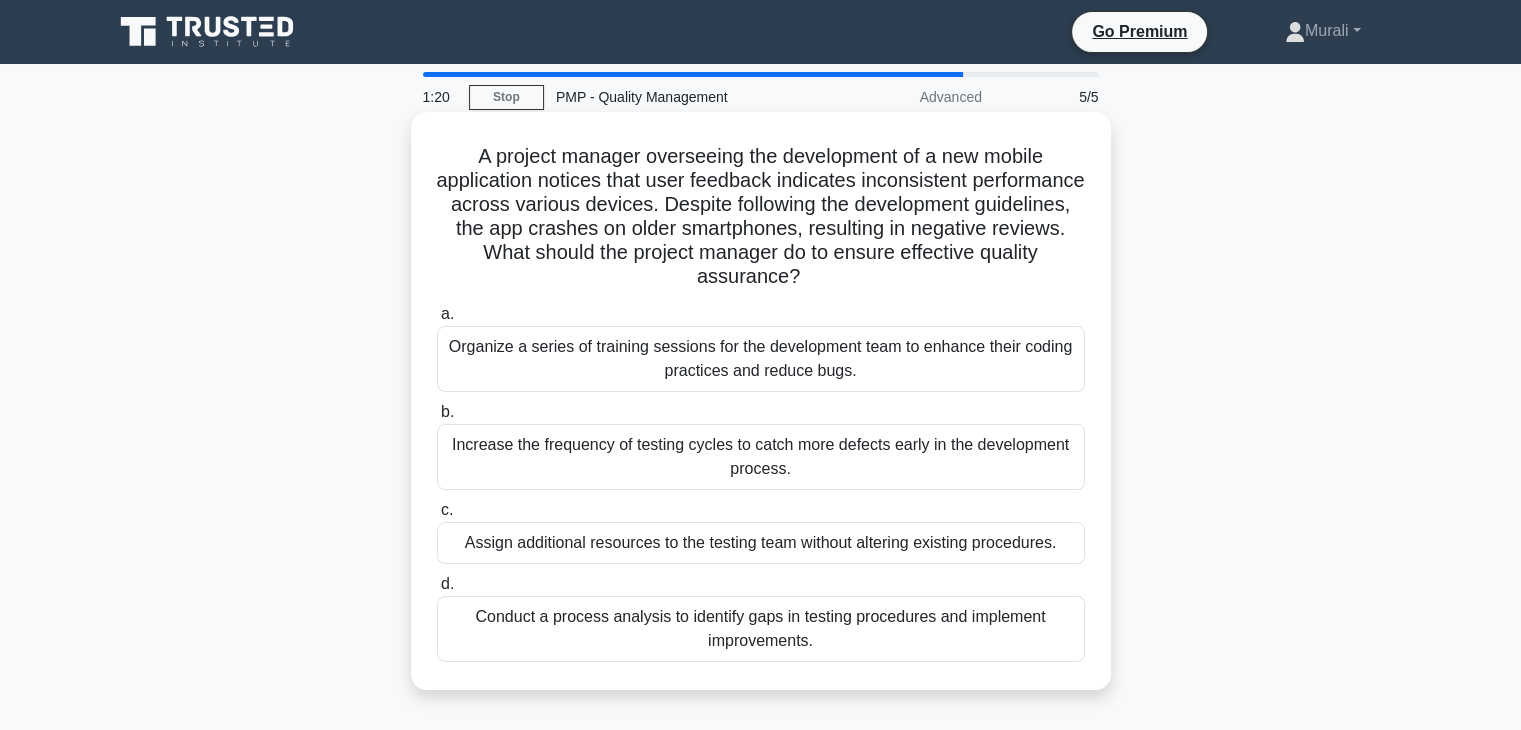 click on "Organize a series of training sessions for the development team to enhance their coding practices and reduce bugs." at bounding box center (761, 359) 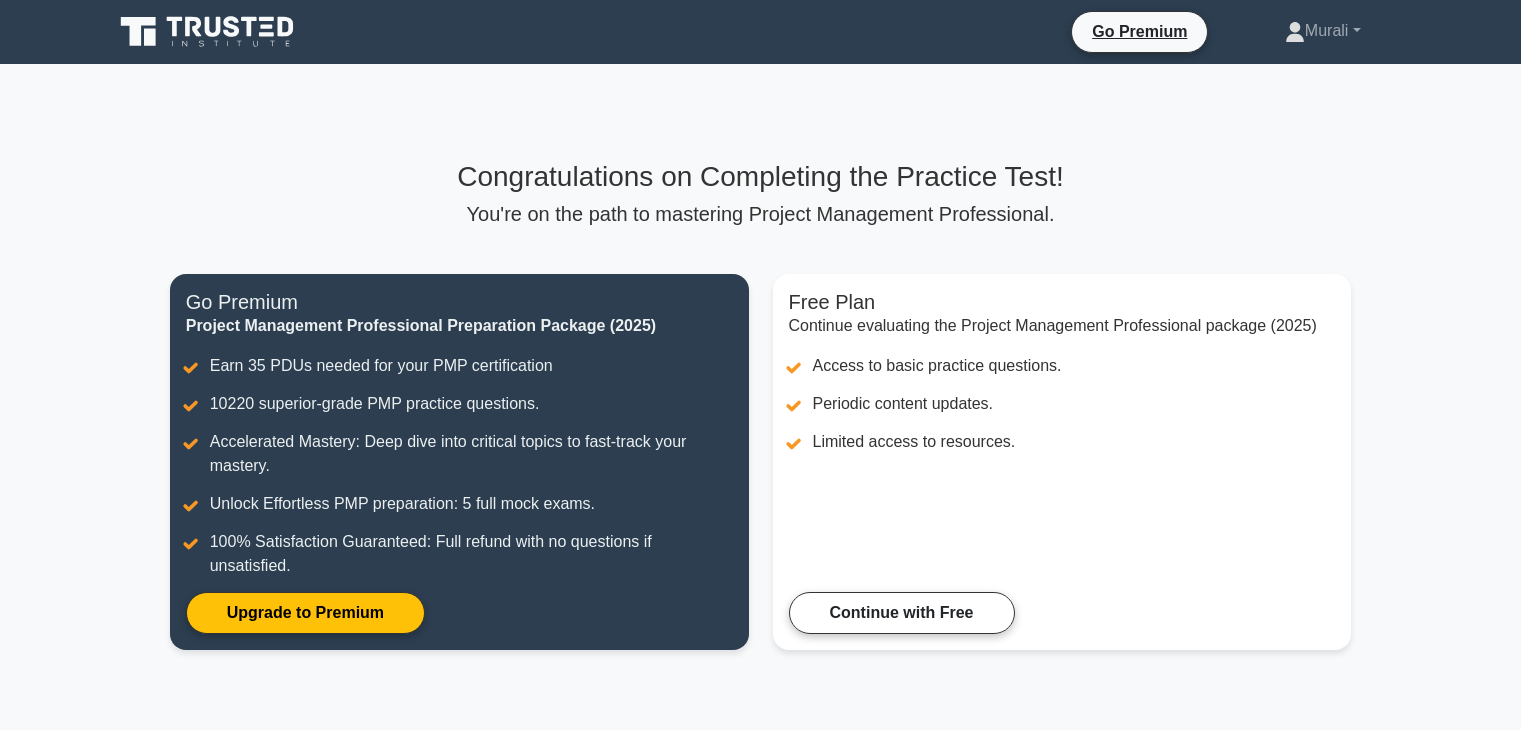 scroll, scrollTop: 0, scrollLeft: 0, axis: both 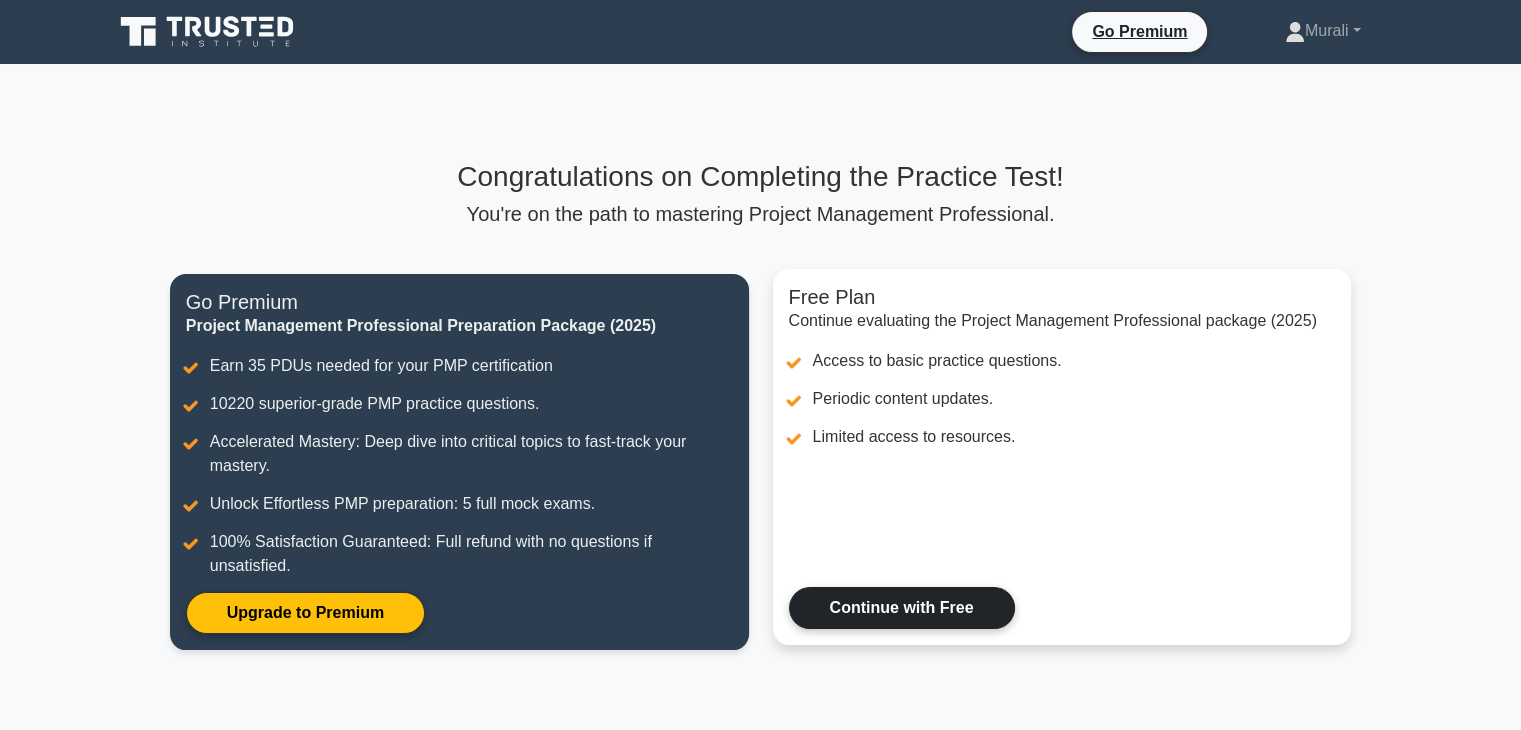 click on "Continue with Free" at bounding box center [902, 608] 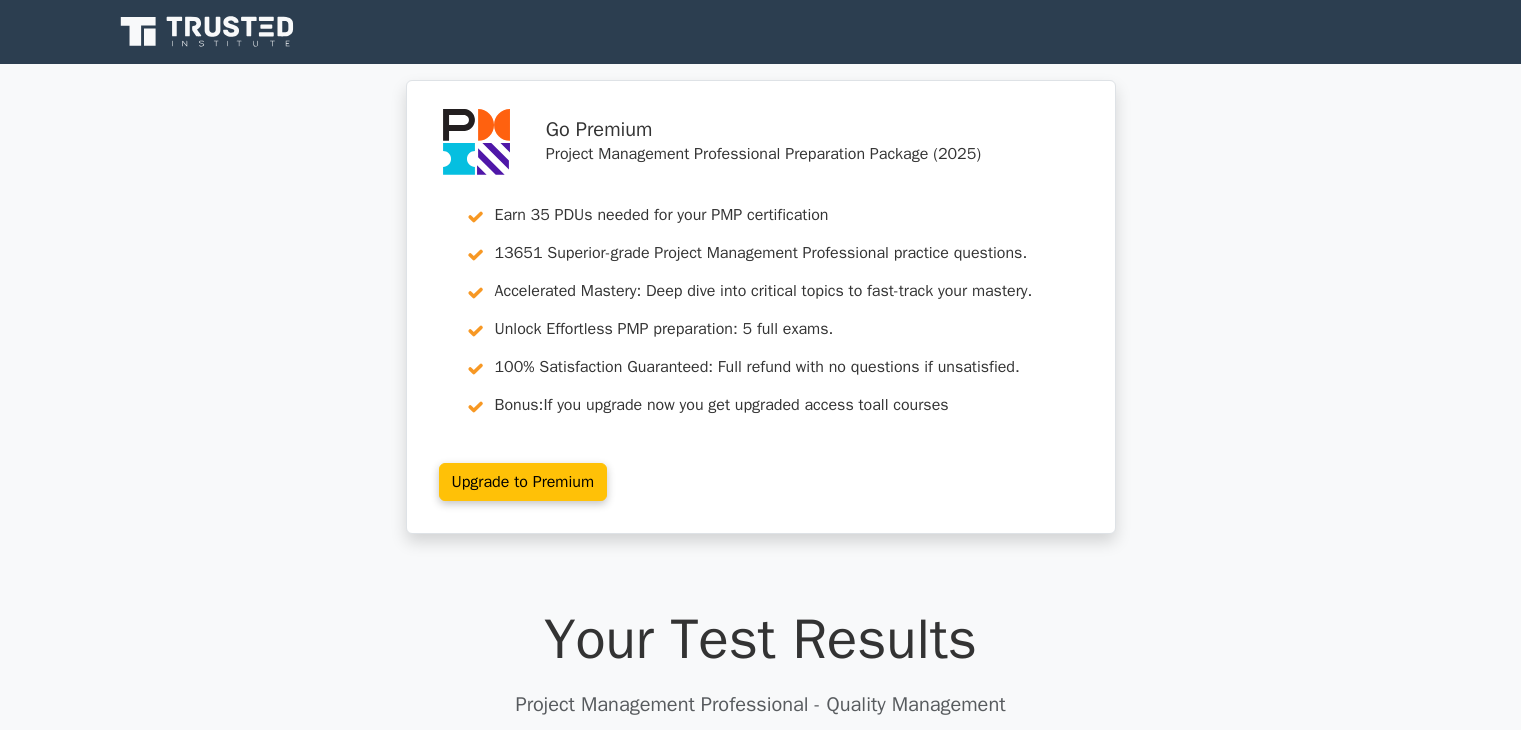 scroll, scrollTop: 0, scrollLeft: 0, axis: both 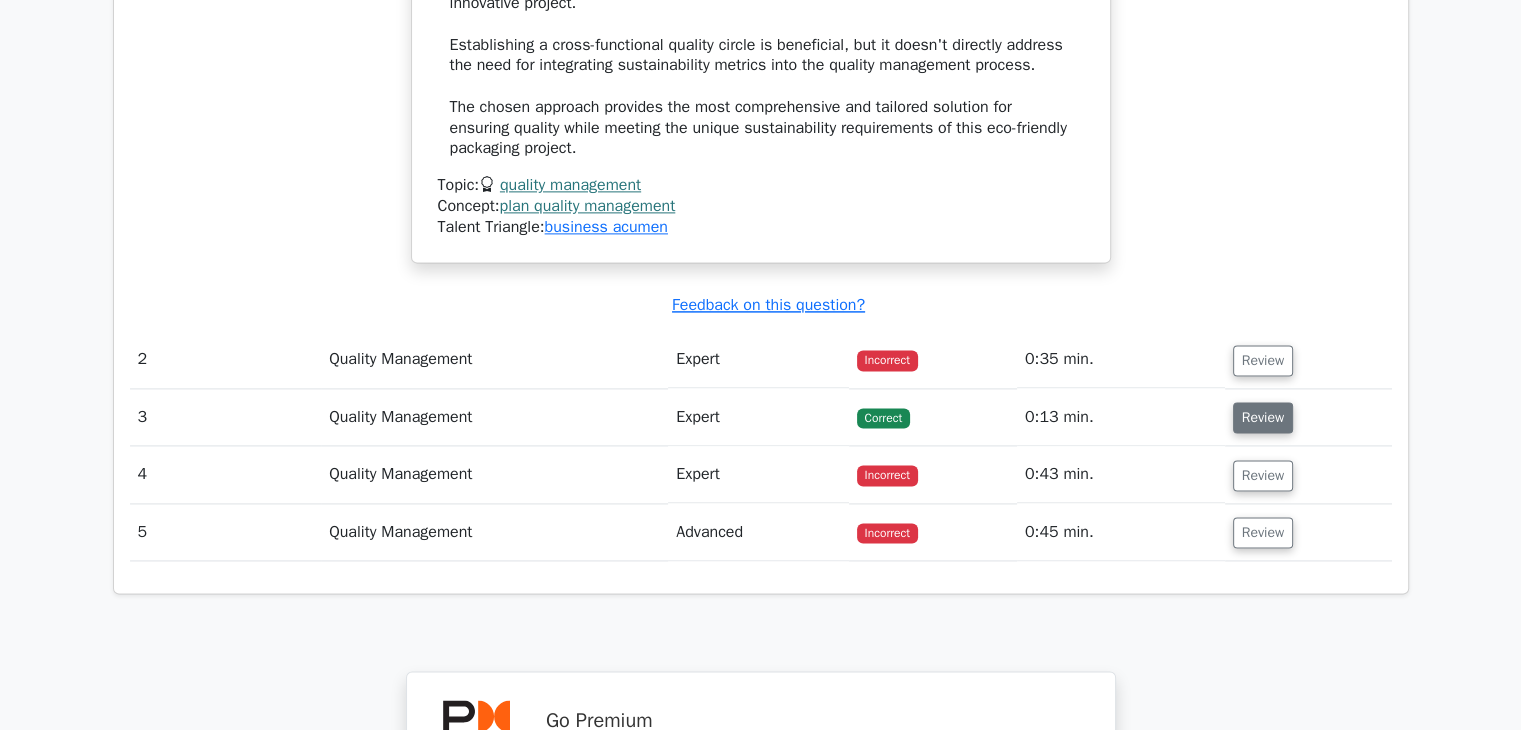 click on "Review" at bounding box center (1263, 417) 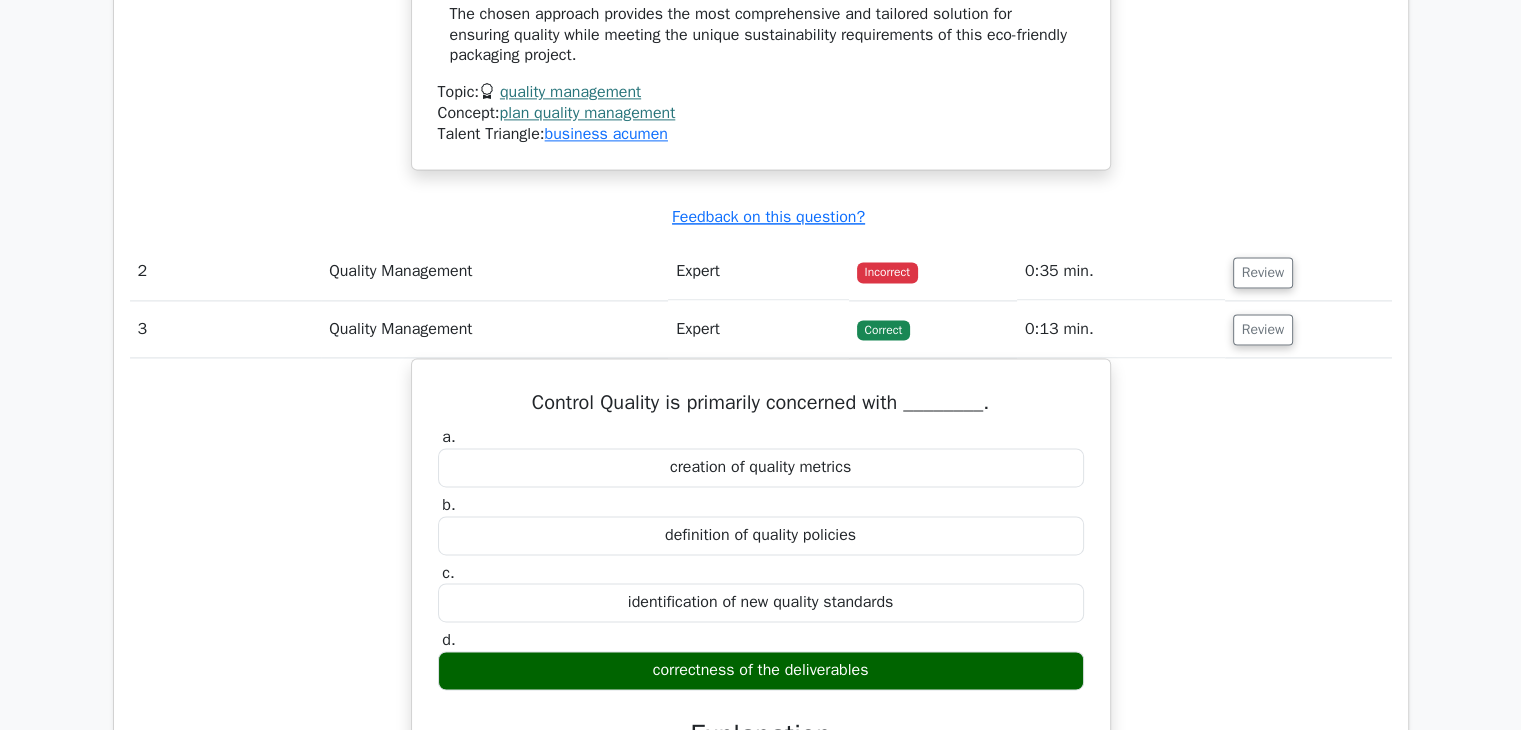 scroll, scrollTop: 2800, scrollLeft: 0, axis: vertical 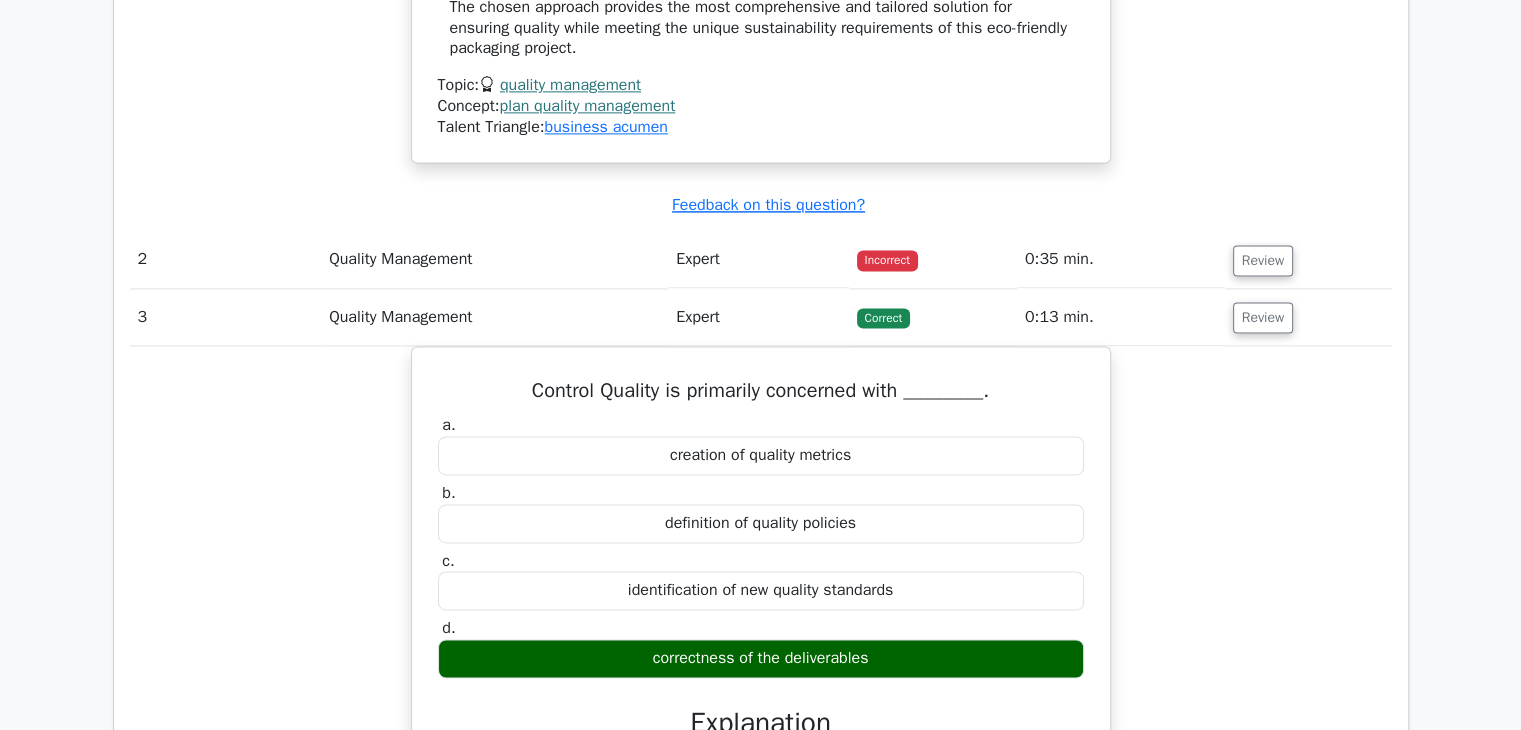 click on "Incorrect" at bounding box center (887, 260) 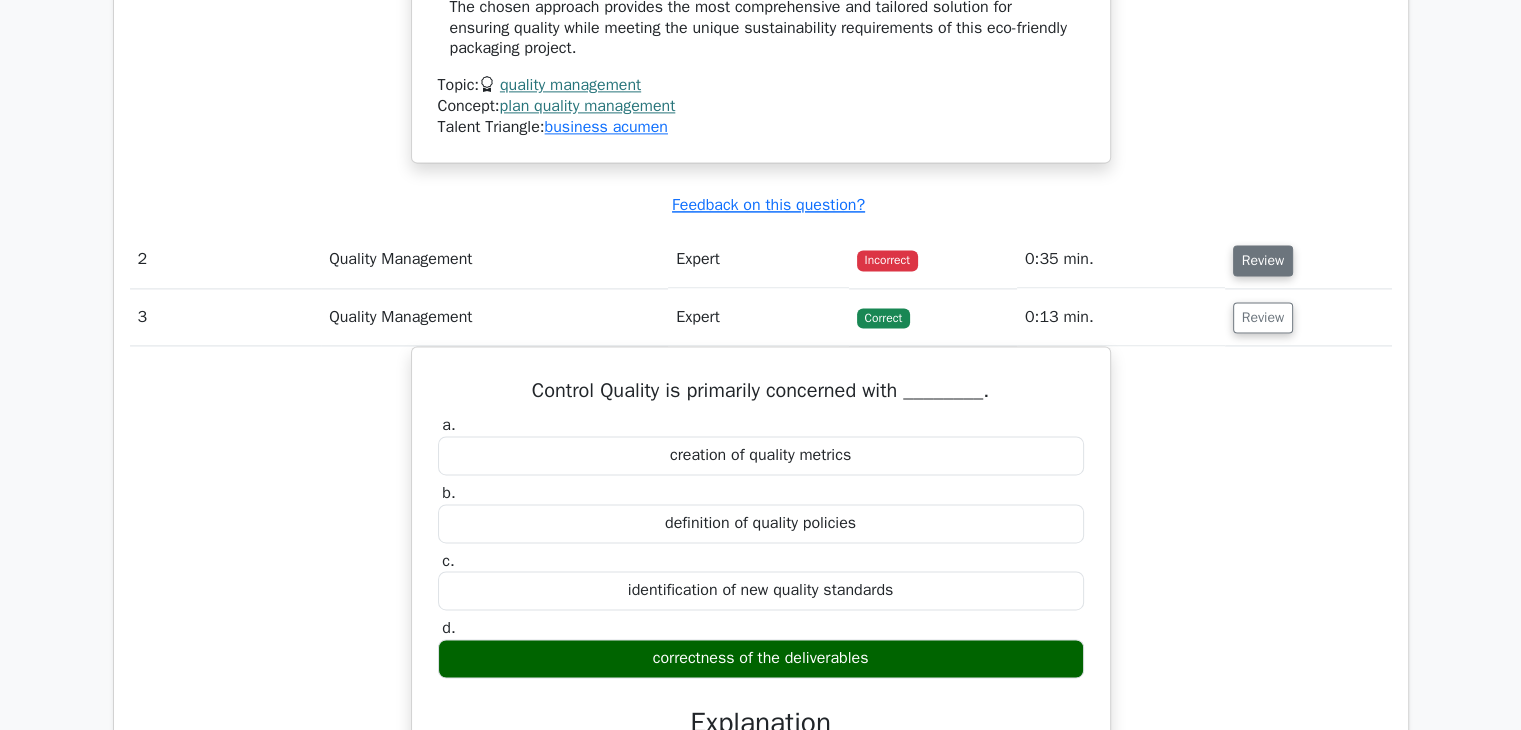 click on "Review" at bounding box center [1263, 260] 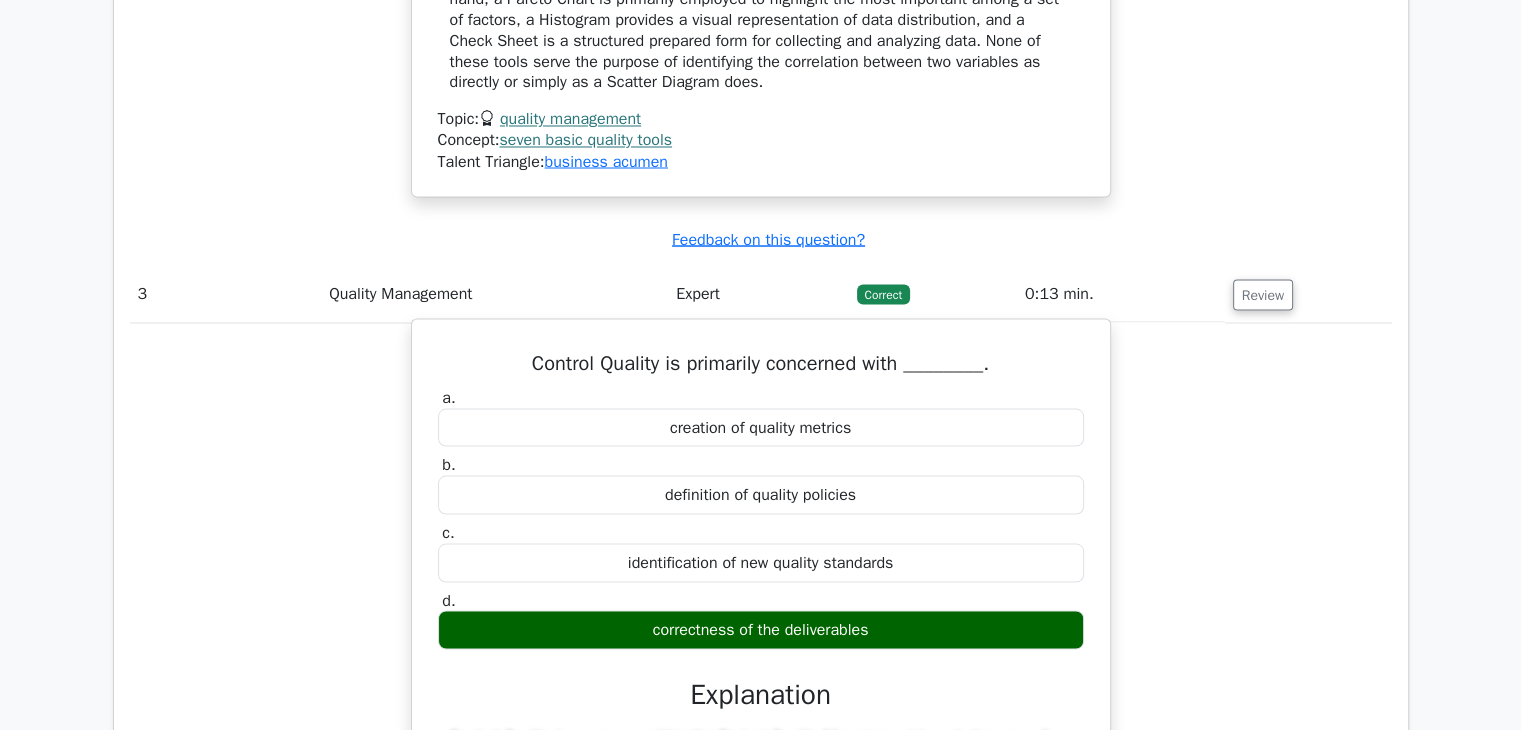 scroll, scrollTop: 3700, scrollLeft: 0, axis: vertical 